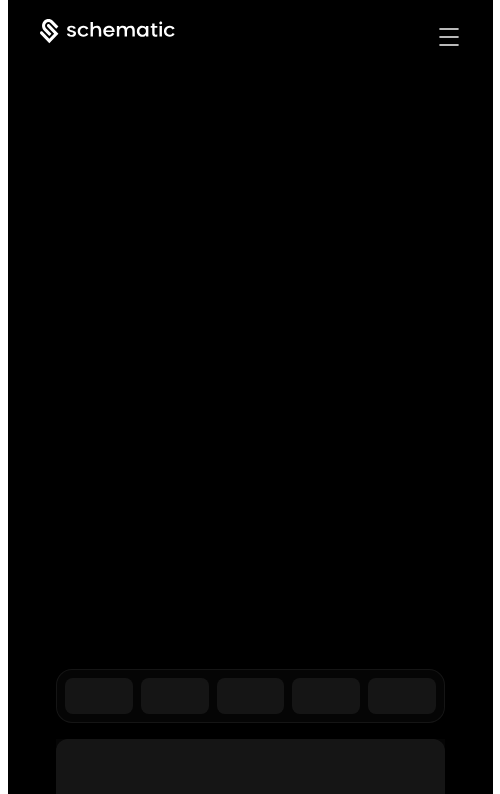 scroll, scrollTop: 0, scrollLeft: 0, axis: both 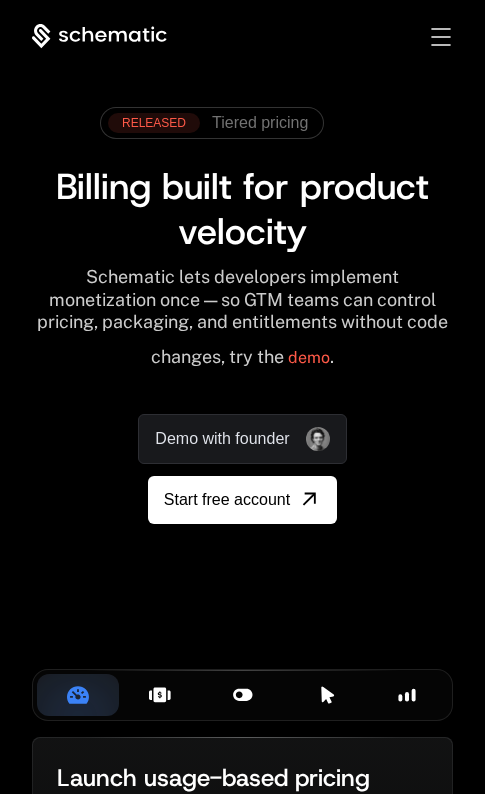click at bounding box center (440, 37) 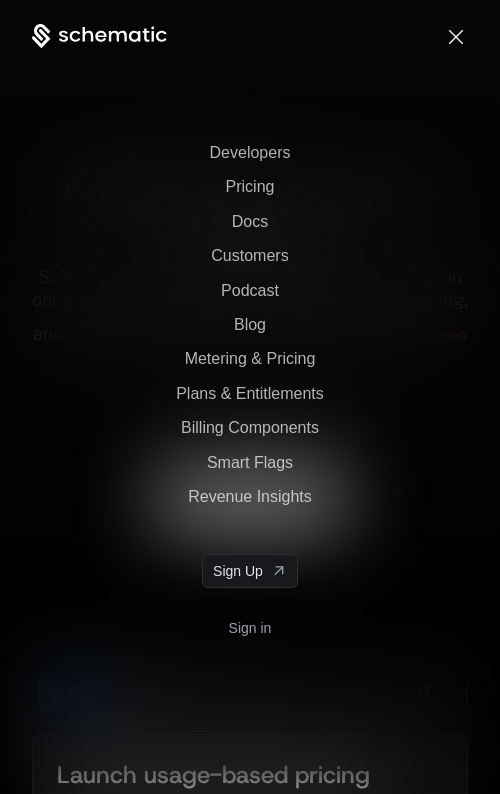 scroll, scrollTop: 0, scrollLeft: 0, axis: both 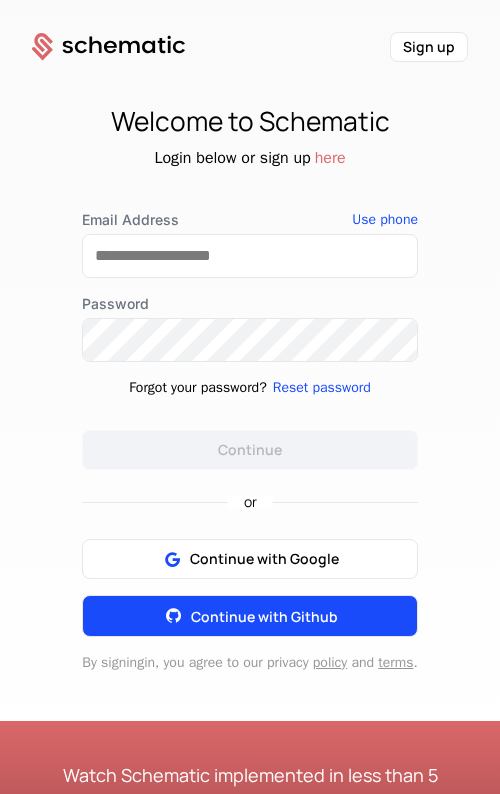 click on "Continue with Github" at bounding box center (264, 616) 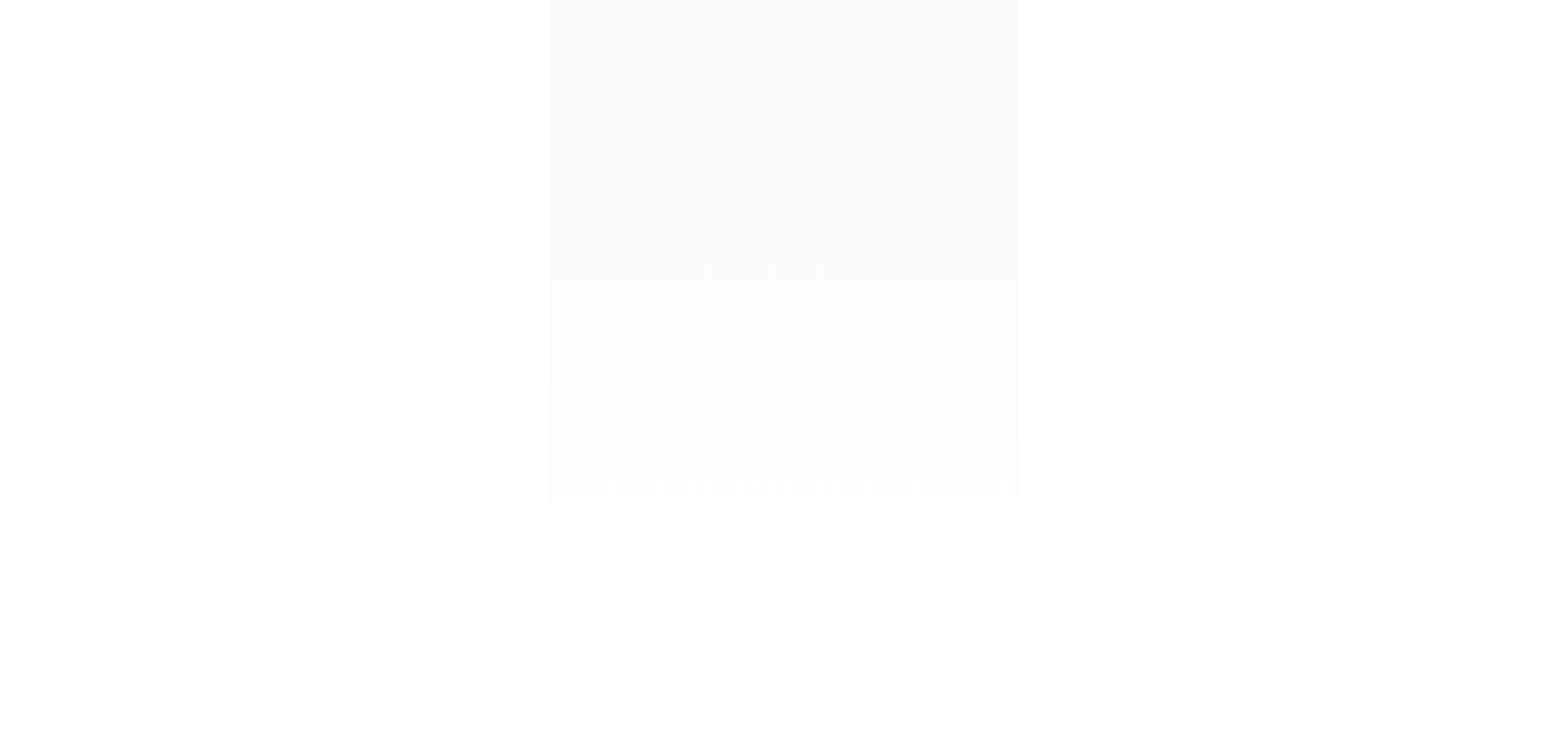 scroll, scrollTop: 0, scrollLeft: 0, axis: both 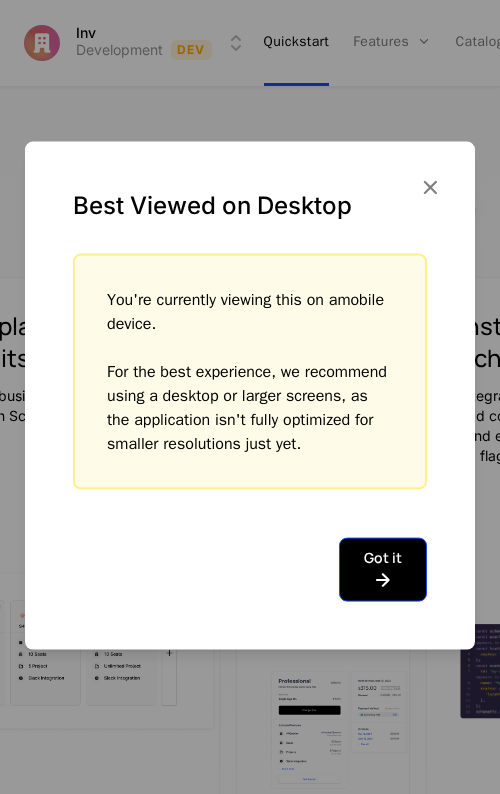 click on "Got it" at bounding box center (383, 570) 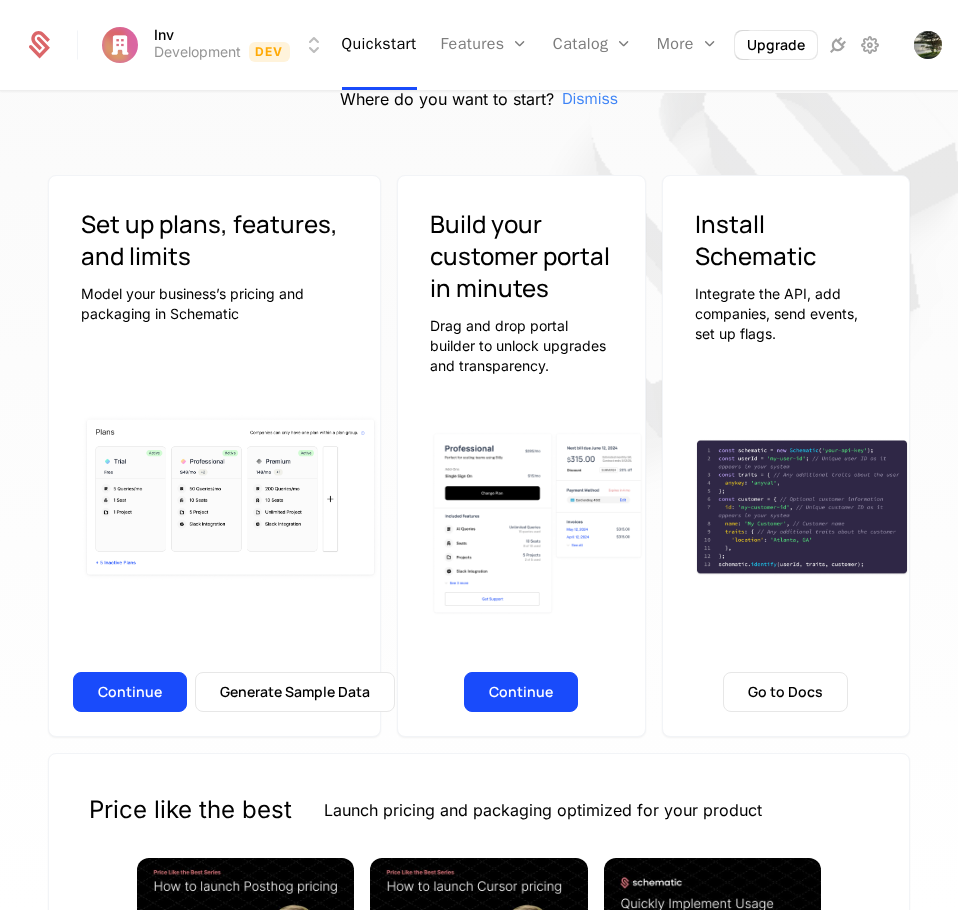 scroll, scrollTop: 94, scrollLeft: 0, axis: vertical 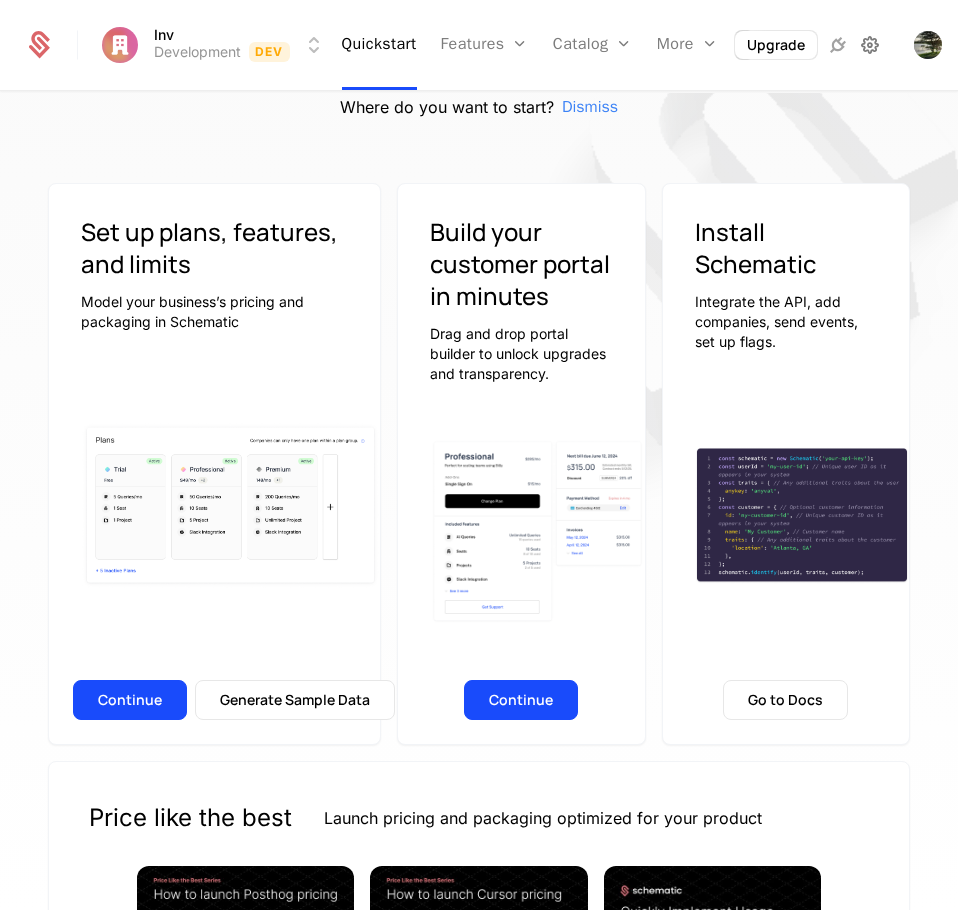 click at bounding box center [870, 45] 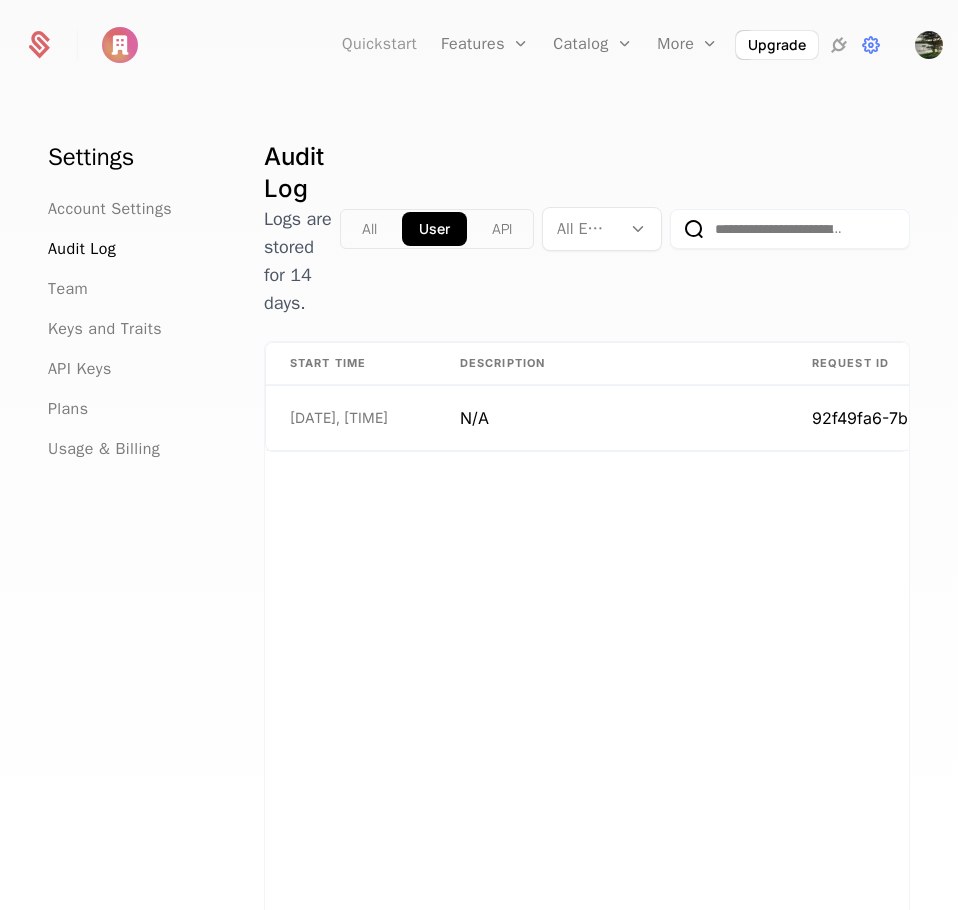 click on "Quickstart" at bounding box center [379, 45] 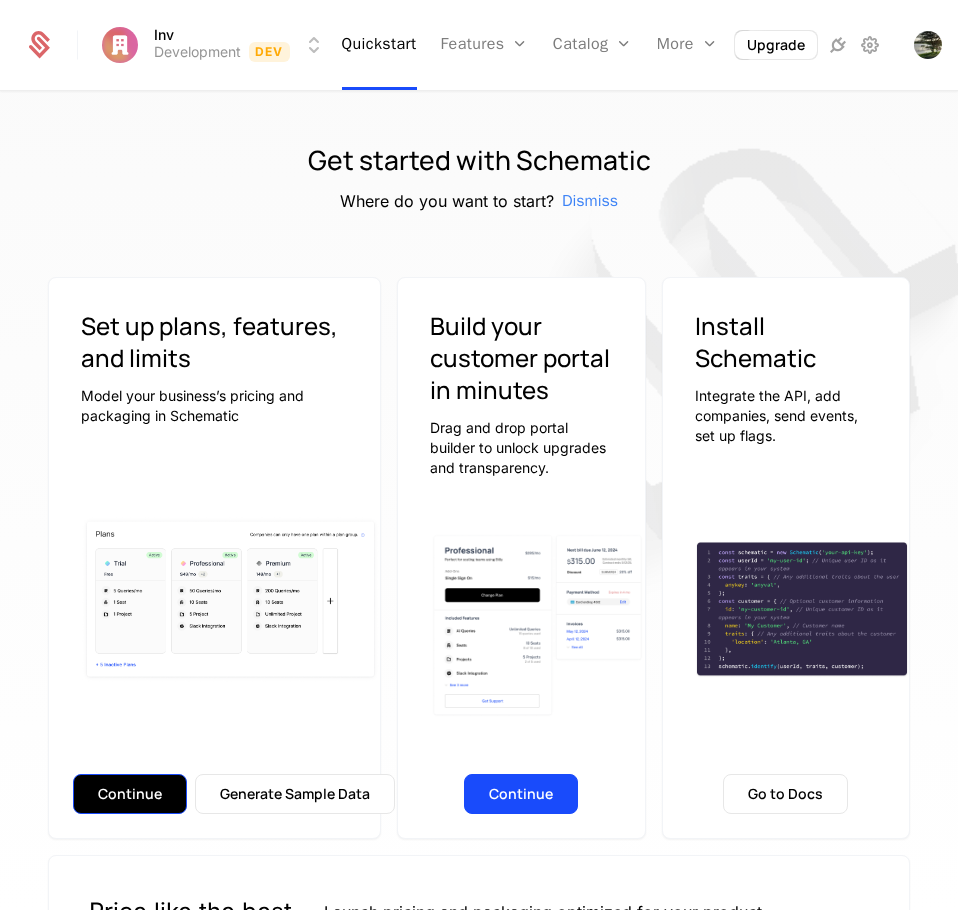 click on "Continue" at bounding box center [130, 794] 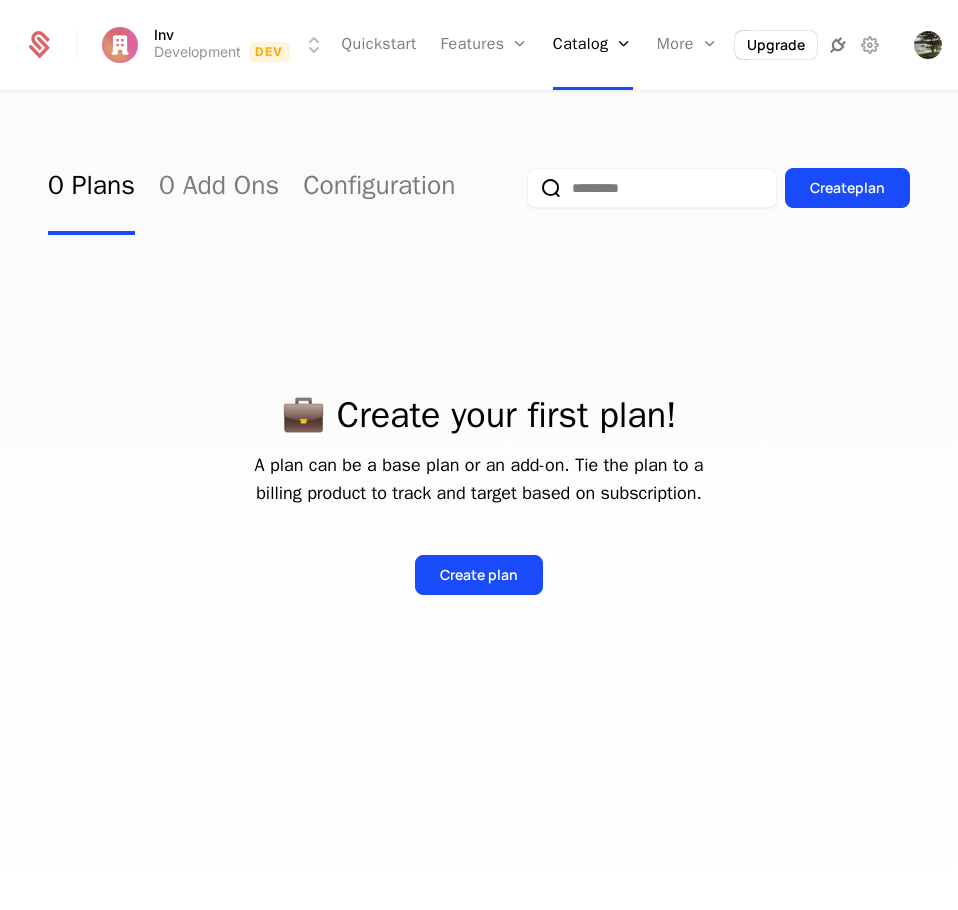 click at bounding box center (838, 45) 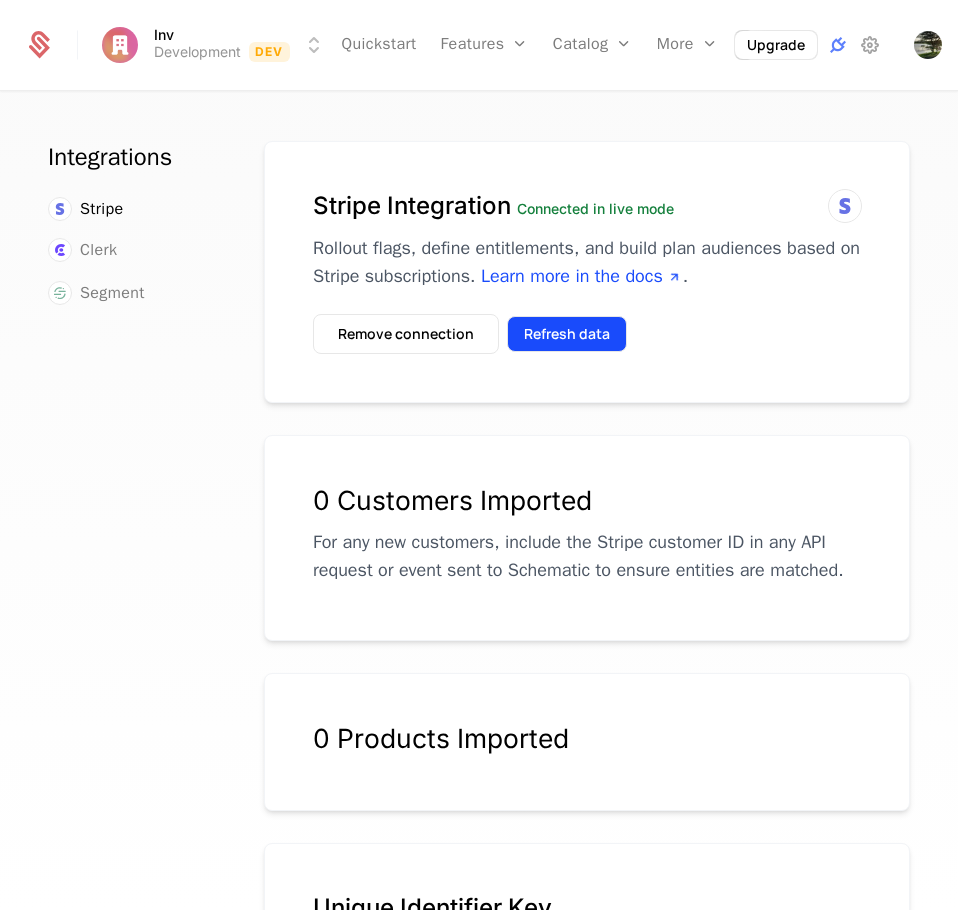 click on "Refresh data" at bounding box center [567, 334] 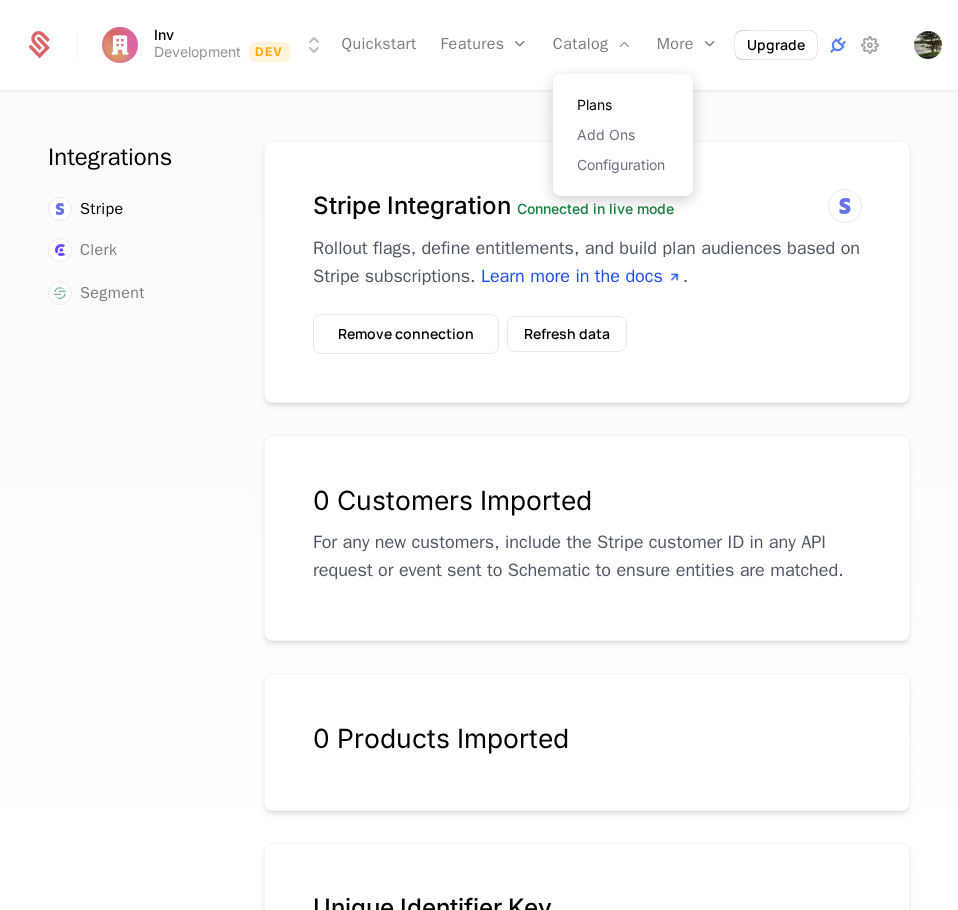 click on "Plans" at bounding box center [623, 105] 